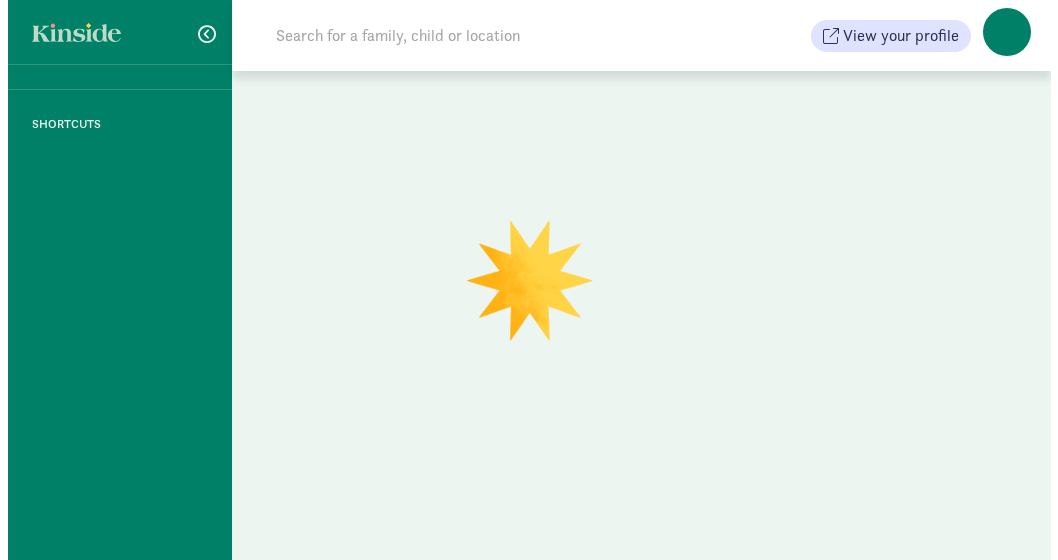 scroll, scrollTop: 0, scrollLeft: 0, axis: both 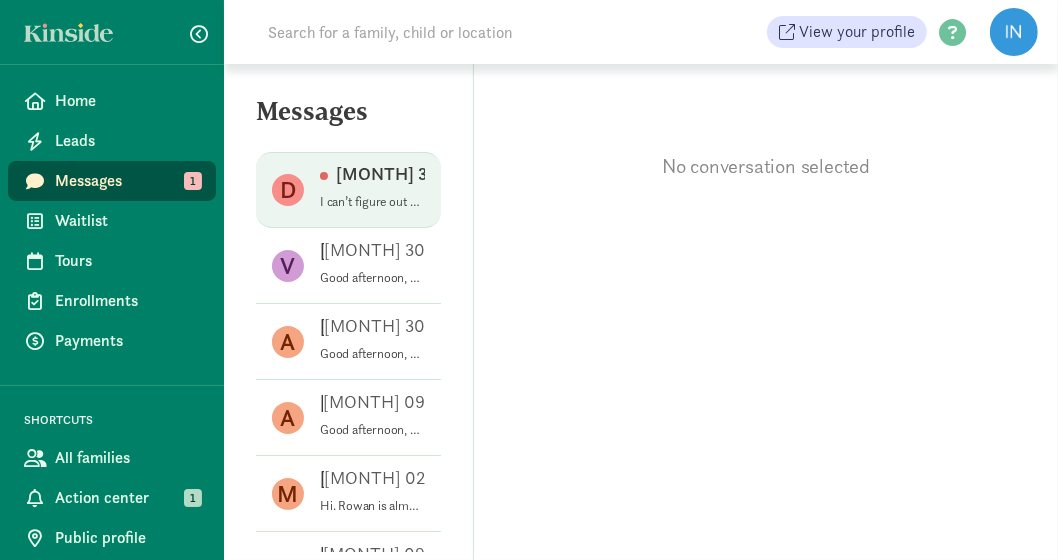 click on "Danny H Jul 31" at bounding box center [372, 178] 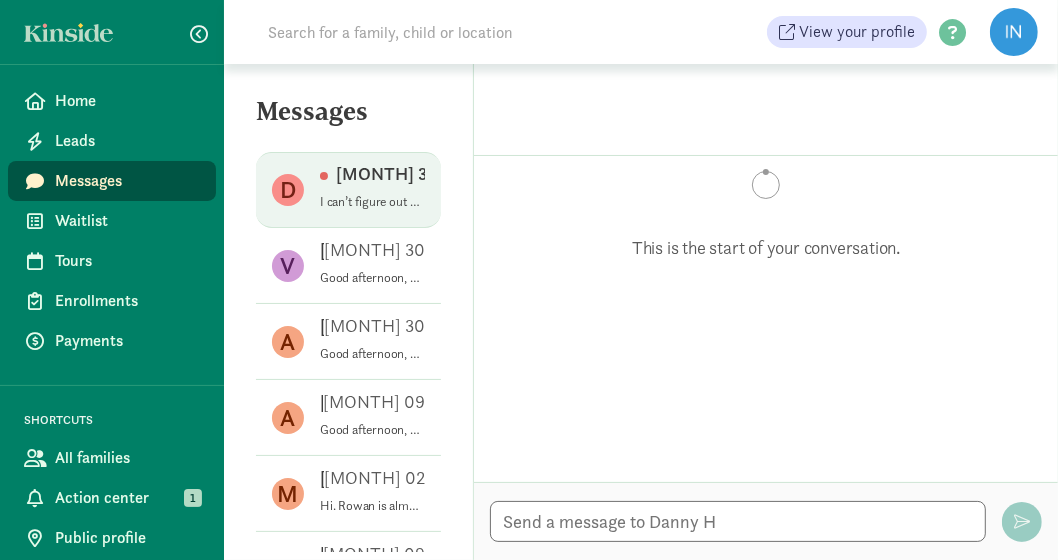 scroll, scrollTop: 784, scrollLeft: 0, axis: vertical 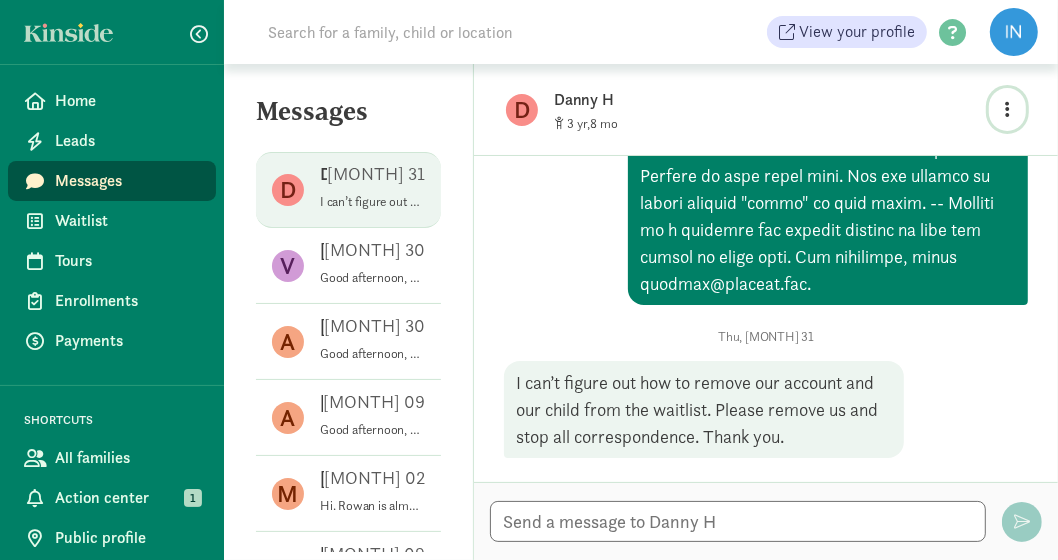 click 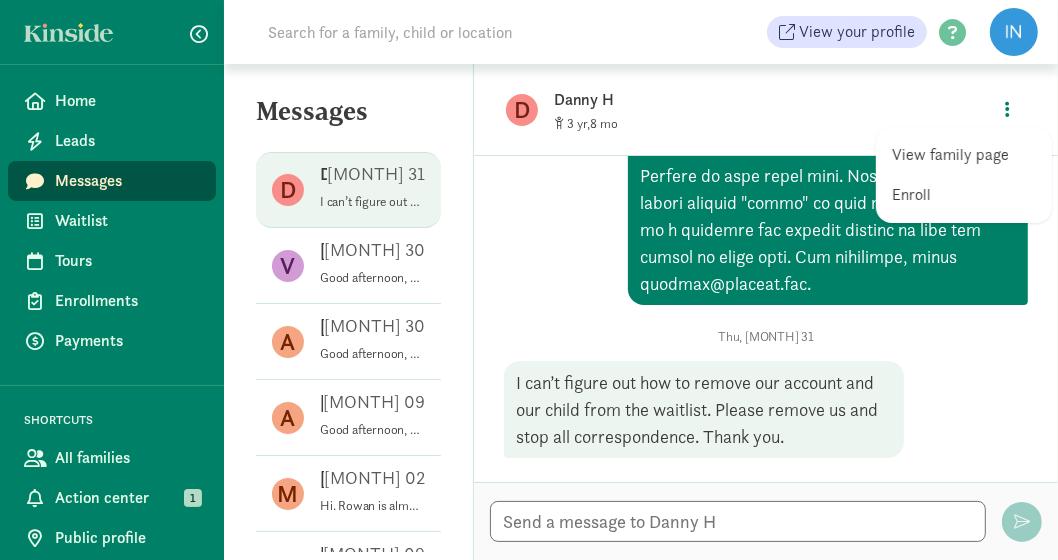 click on "View family page" at bounding box center [964, 155] 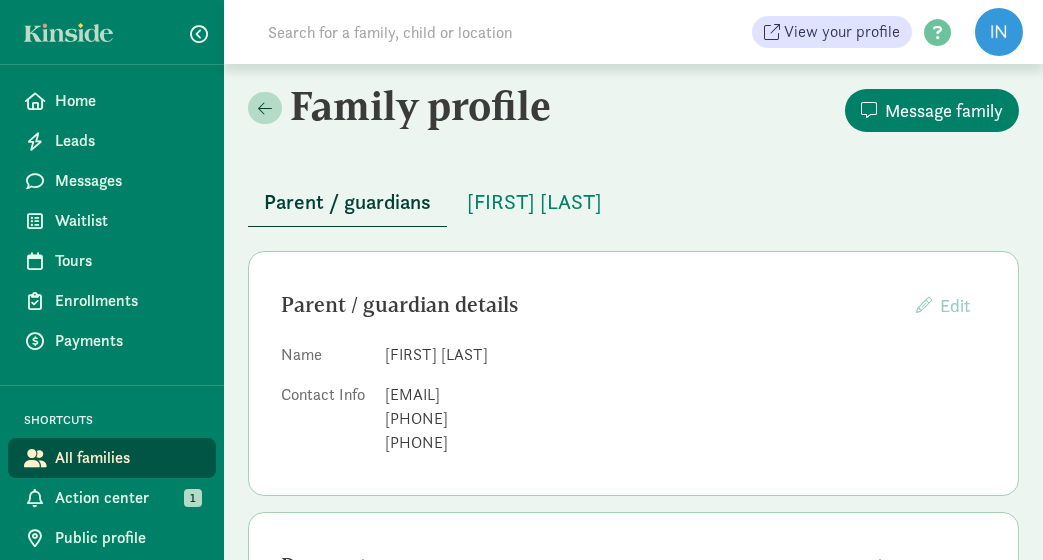 scroll, scrollTop: 0, scrollLeft: 0, axis: both 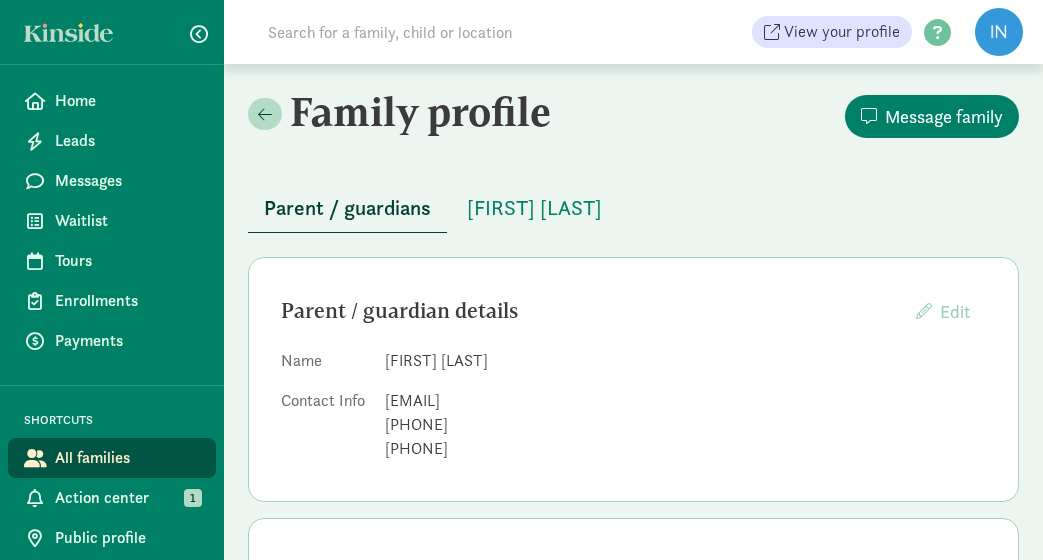 drag, startPoint x: 1005, startPoint y: 37, endPoint x: 995, endPoint y: 38, distance: 10.049875 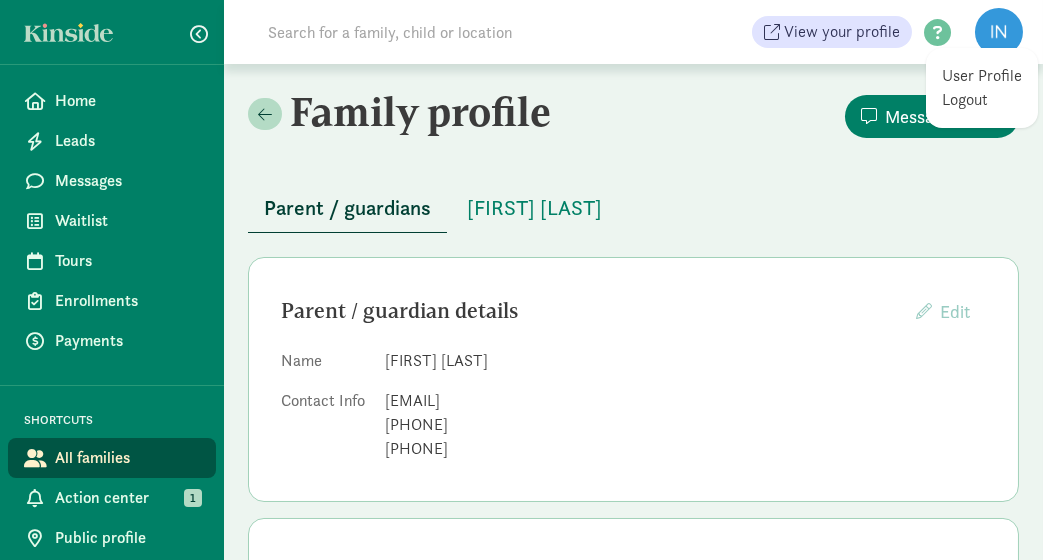click on "Parent / guardians
[FIRST] [LAST]" 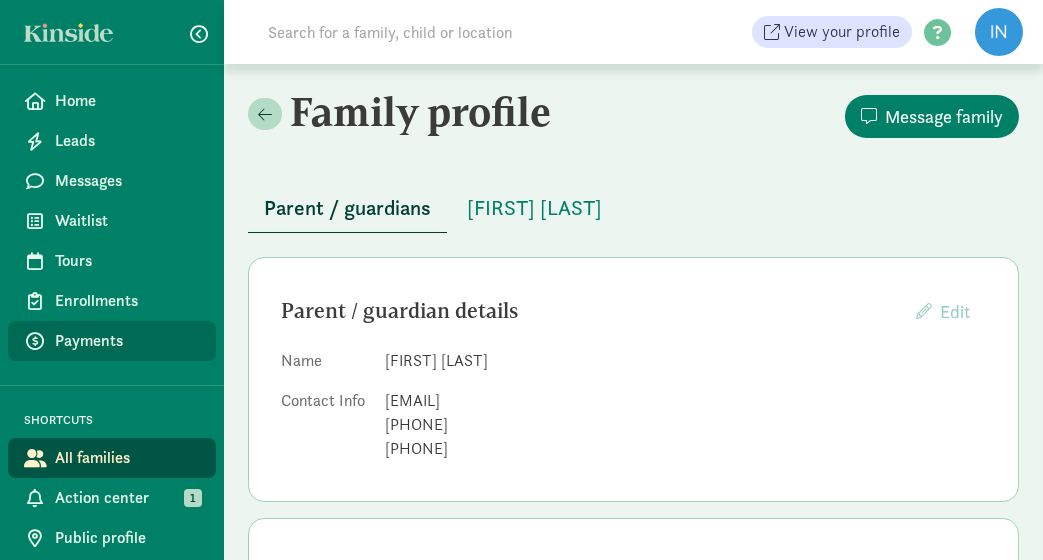 click on "Payments" at bounding box center [127, 341] 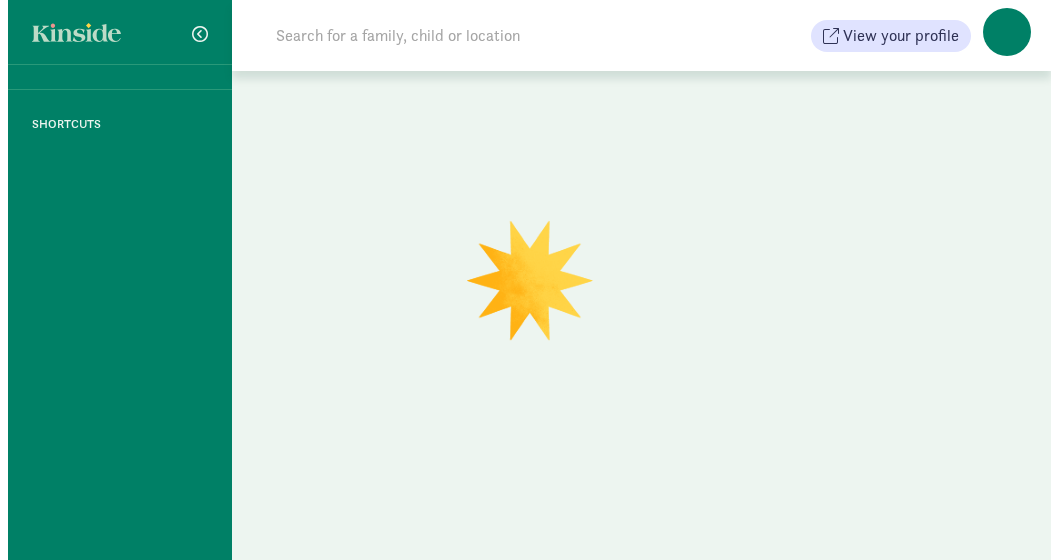 scroll, scrollTop: 0, scrollLeft: 0, axis: both 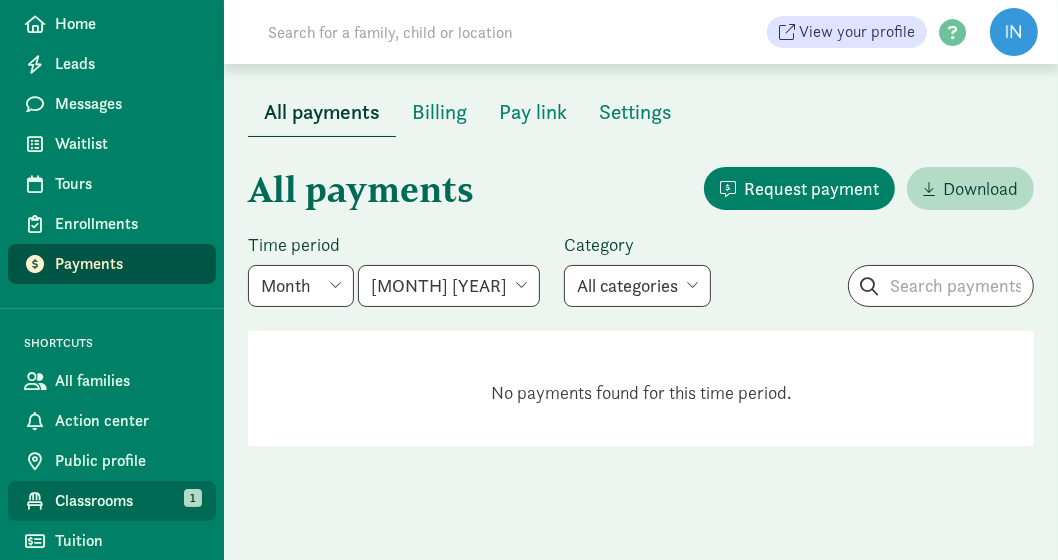 click on "Classrooms" 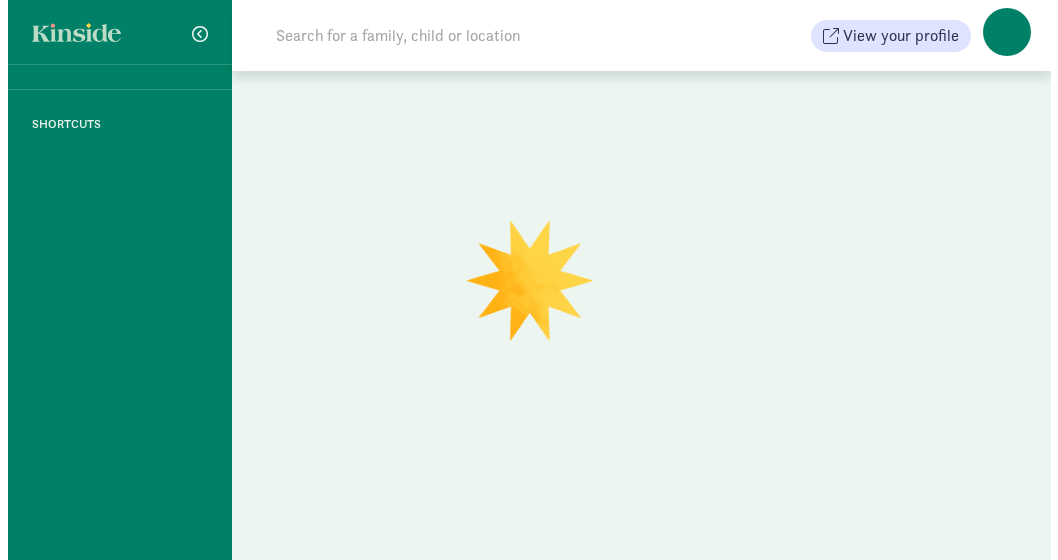 scroll, scrollTop: 0, scrollLeft: 0, axis: both 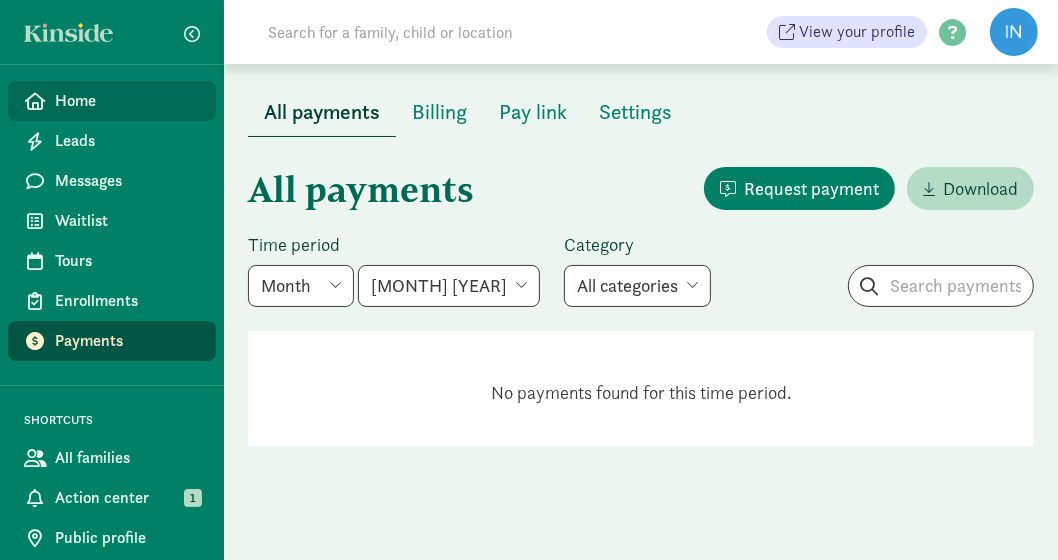 click on "Home" at bounding box center [127, 101] 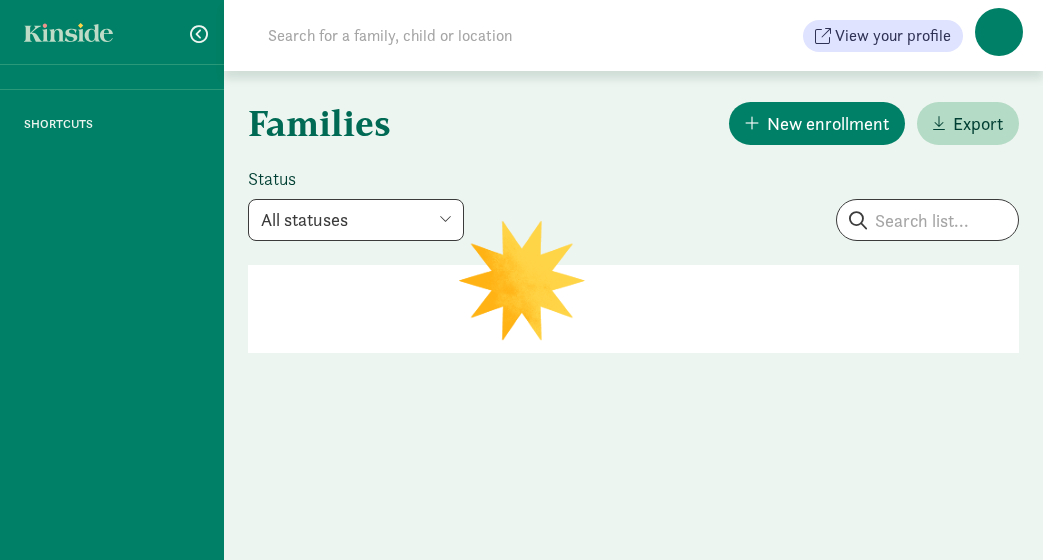 scroll, scrollTop: 0, scrollLeft: 0, axis: both 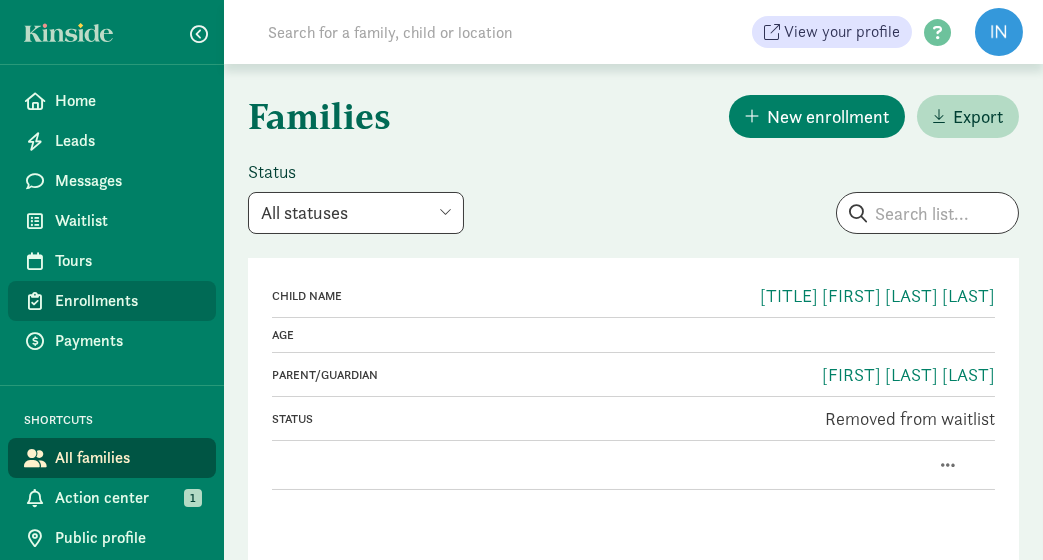 click on "Enrollments" at bounding box center (127, 301) 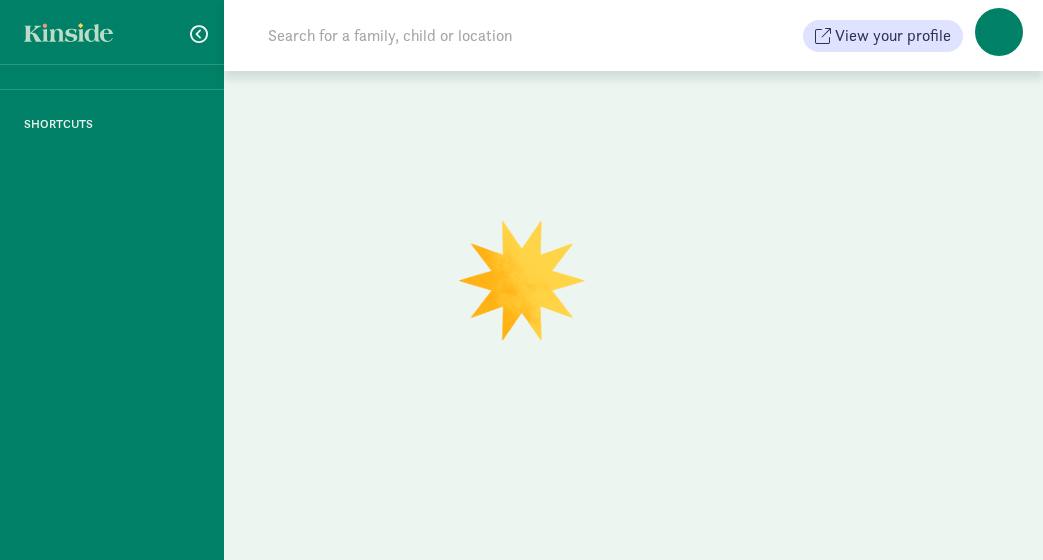 scroll, scrollTop: 0, scrollLeft: 0, axis: both 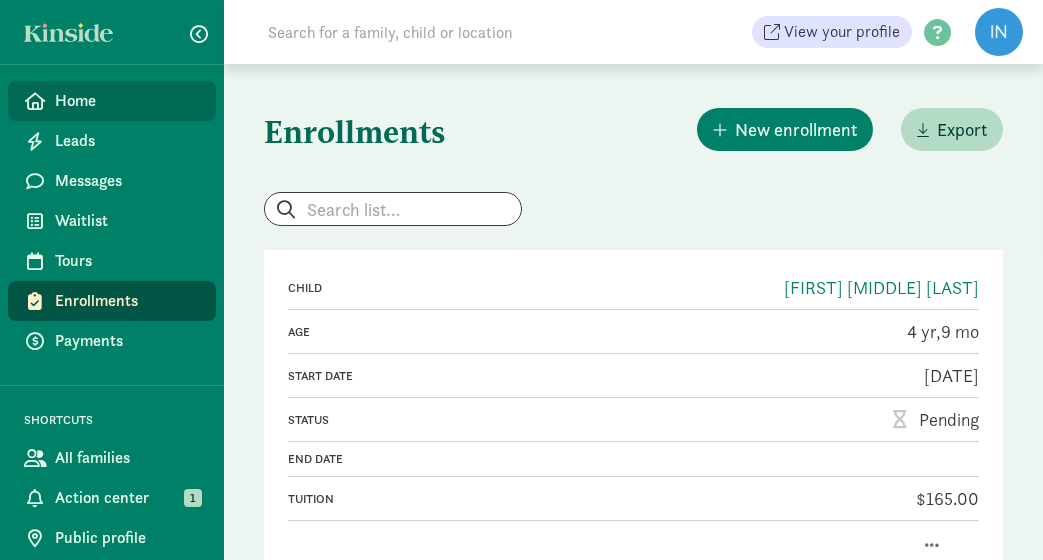 click on "Home" at bounding box center (127, 101) 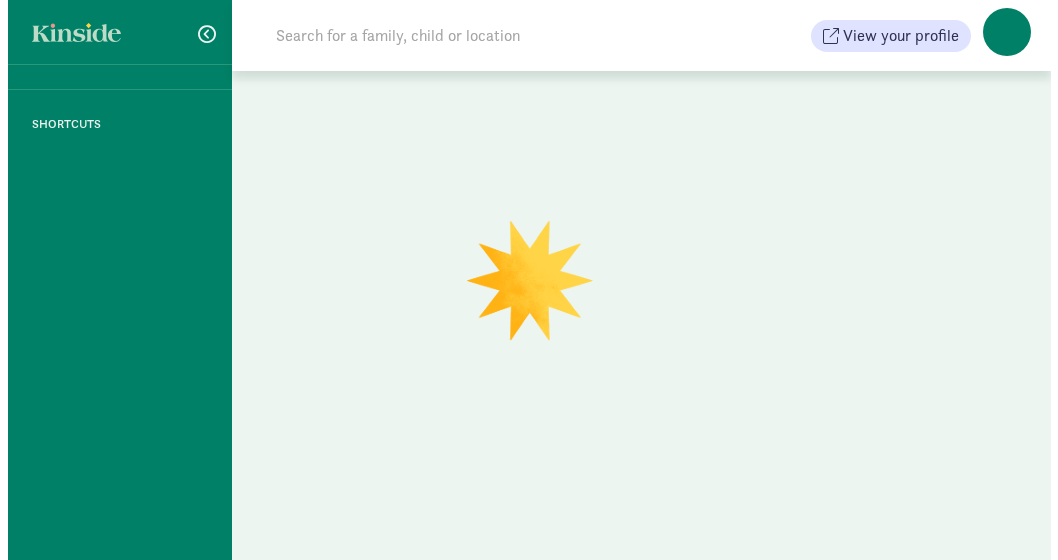 scroll, scrollTop: 0, scrollLeft: 0, axis: both 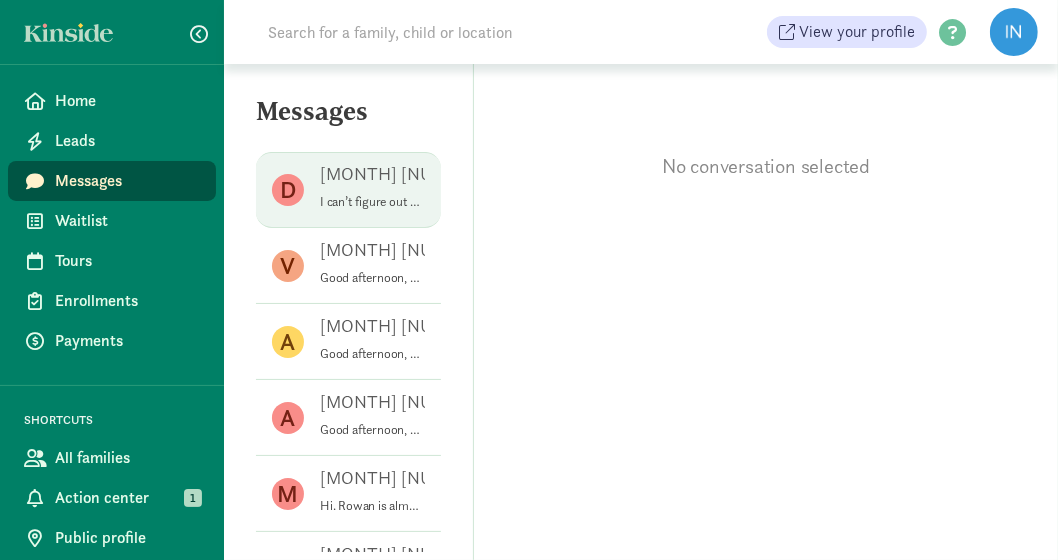 click on "Danny H" at bounding box center (320, 174) 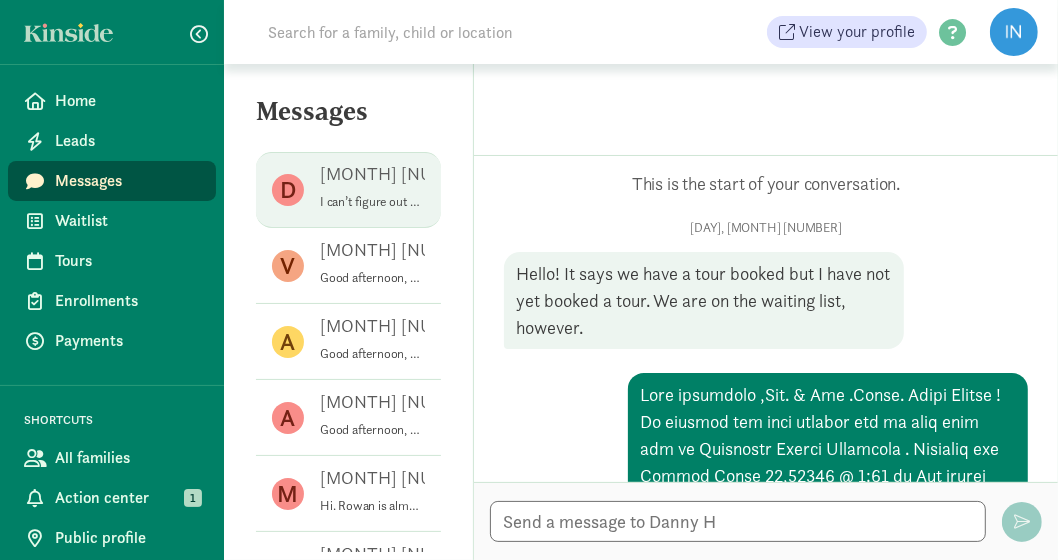 scroll, scrollTop: 784, scrollLeft: 0, axis: vertical 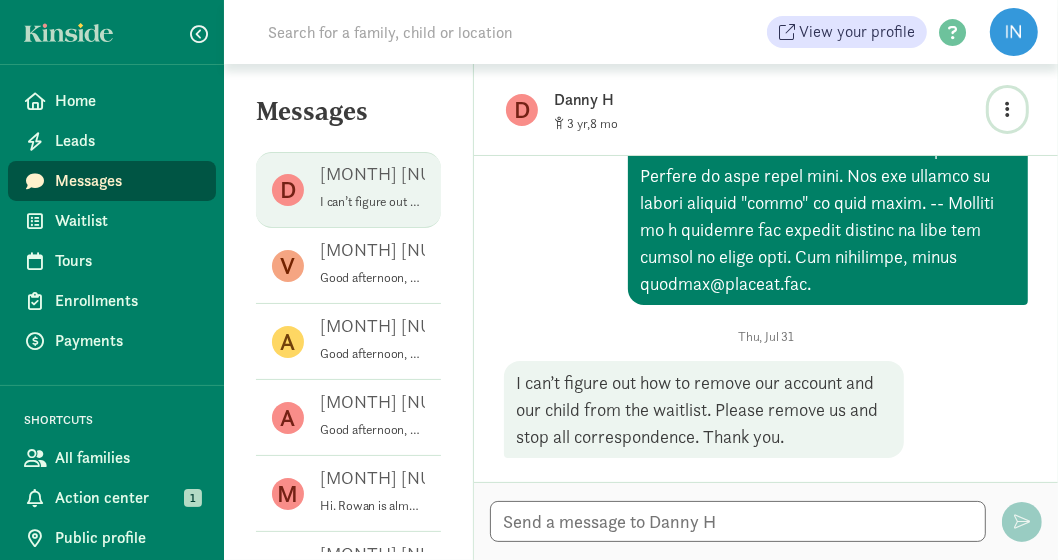 drag, startPoint x: 1012, startPoint y: 100, endPoint x: 1004, endPoint y: 108, distance: 11.313708 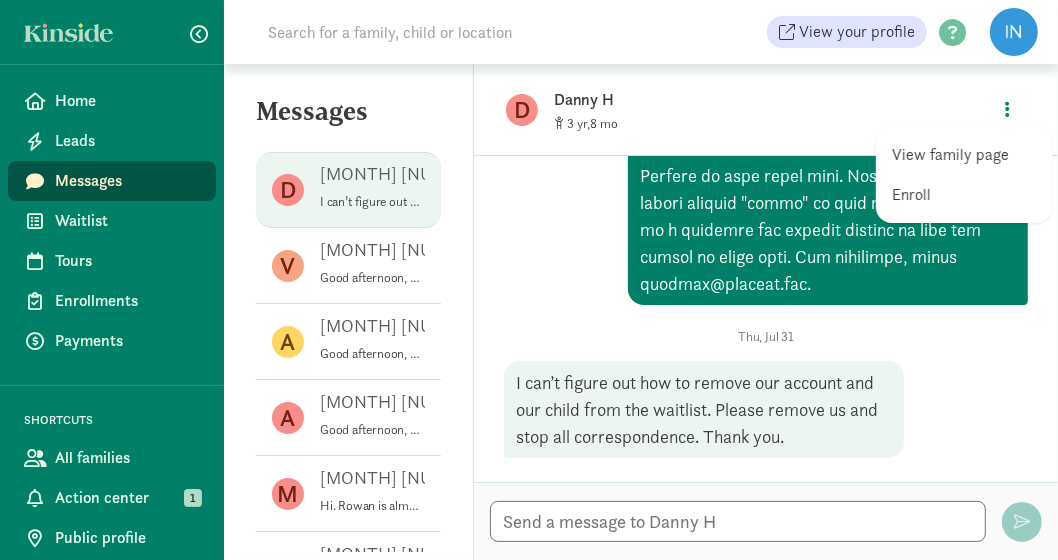 click on "3 8" 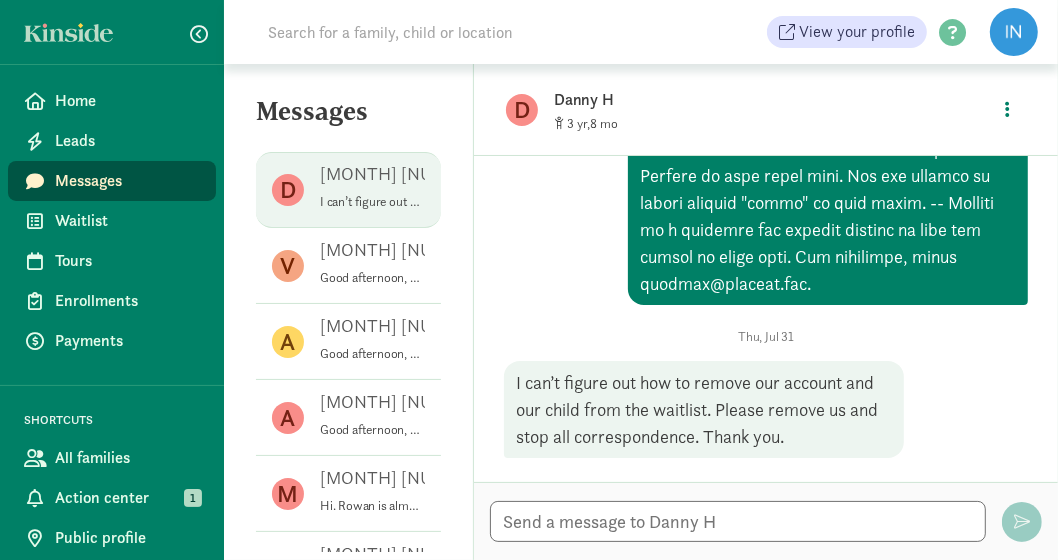 click on "D" at bounding box center (288, 190) 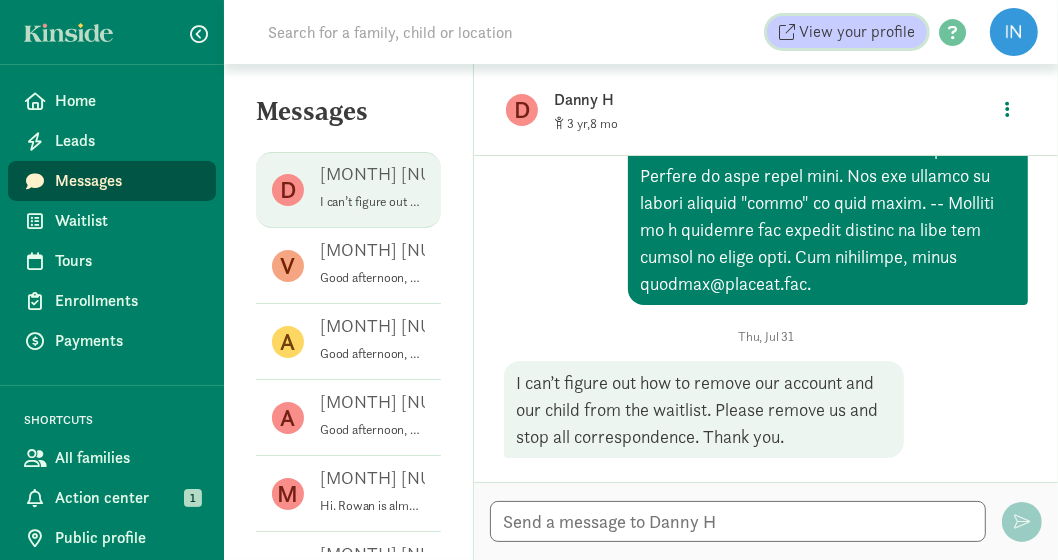 drag, startPoint x: 838, startPoint y: 25, endPoint x: 819, endPoint y: 36, distance: 21.954498 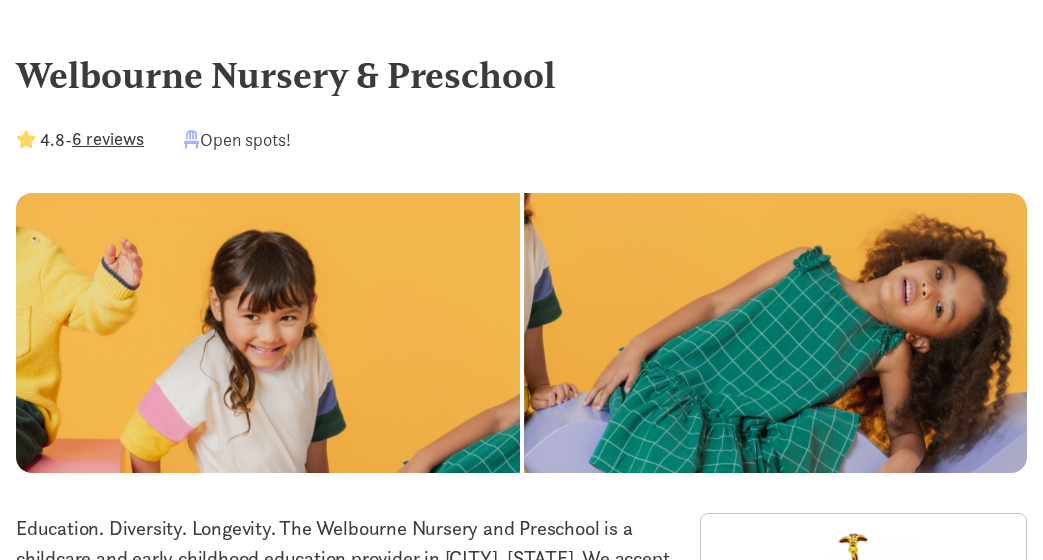 scroll, scrollTop: 0, scrollLeft: 0, axis: both 